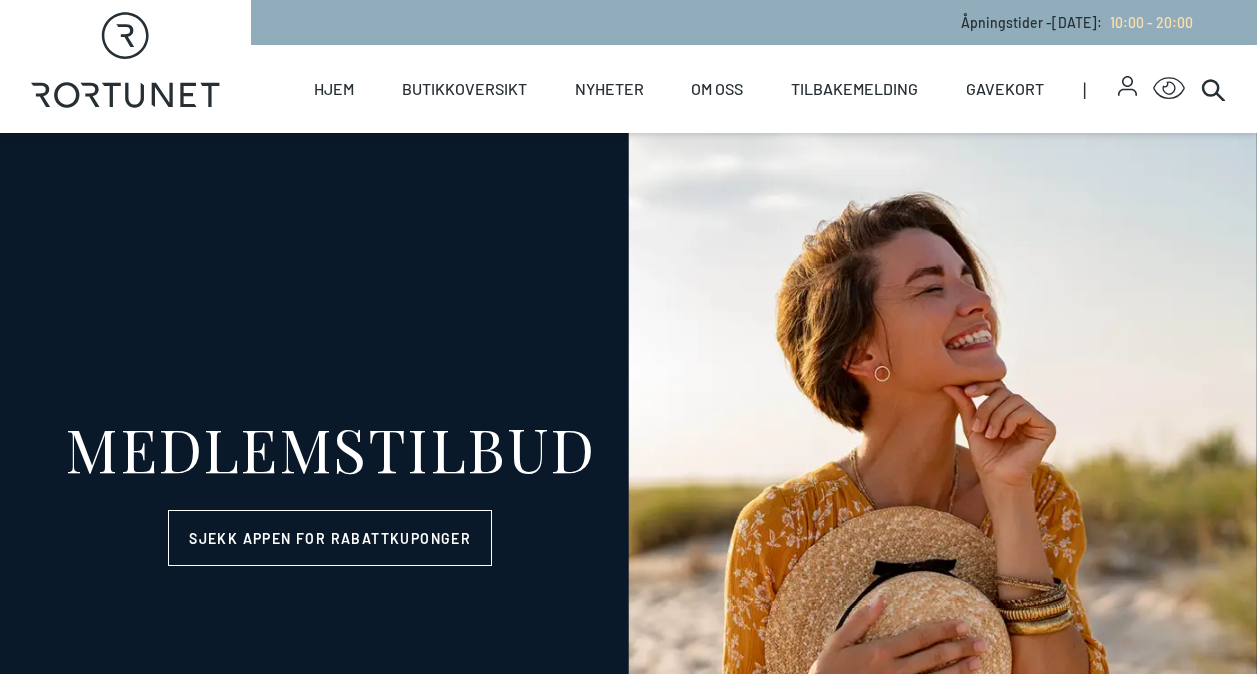 select on "NO" 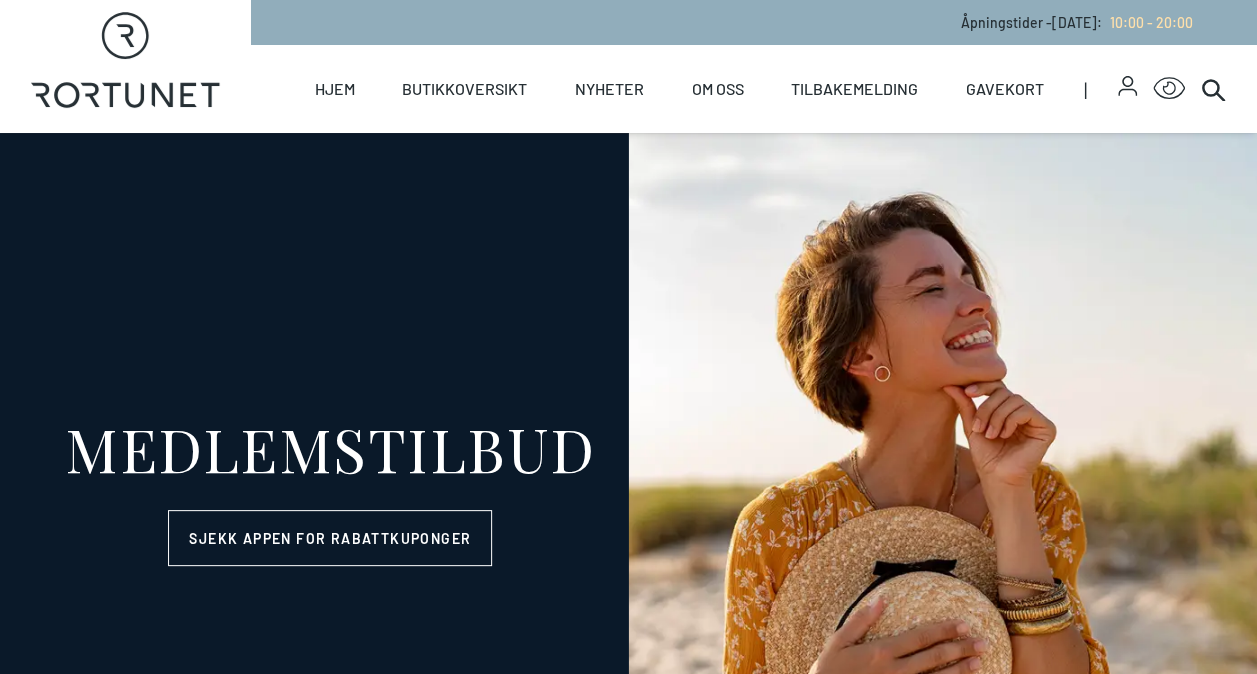 scroll, scrollTop: 0, scrollLeft: 0, axis: both 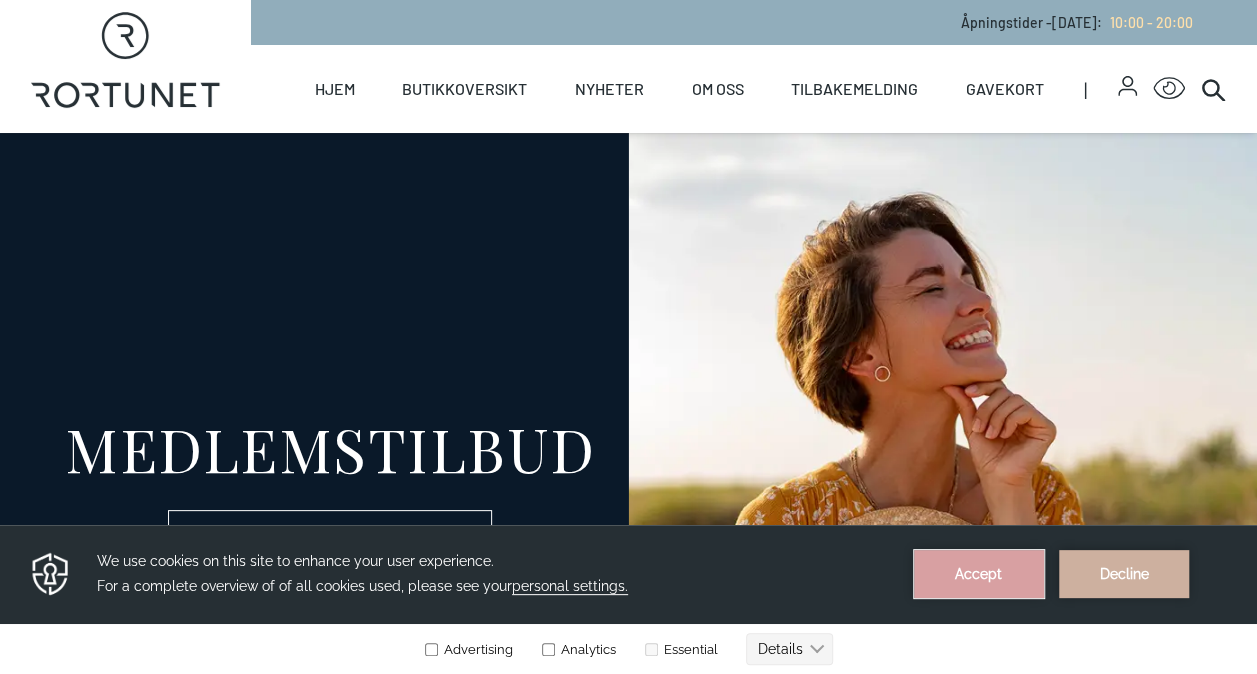 click on "Accept" at bounding box center (979, 574) 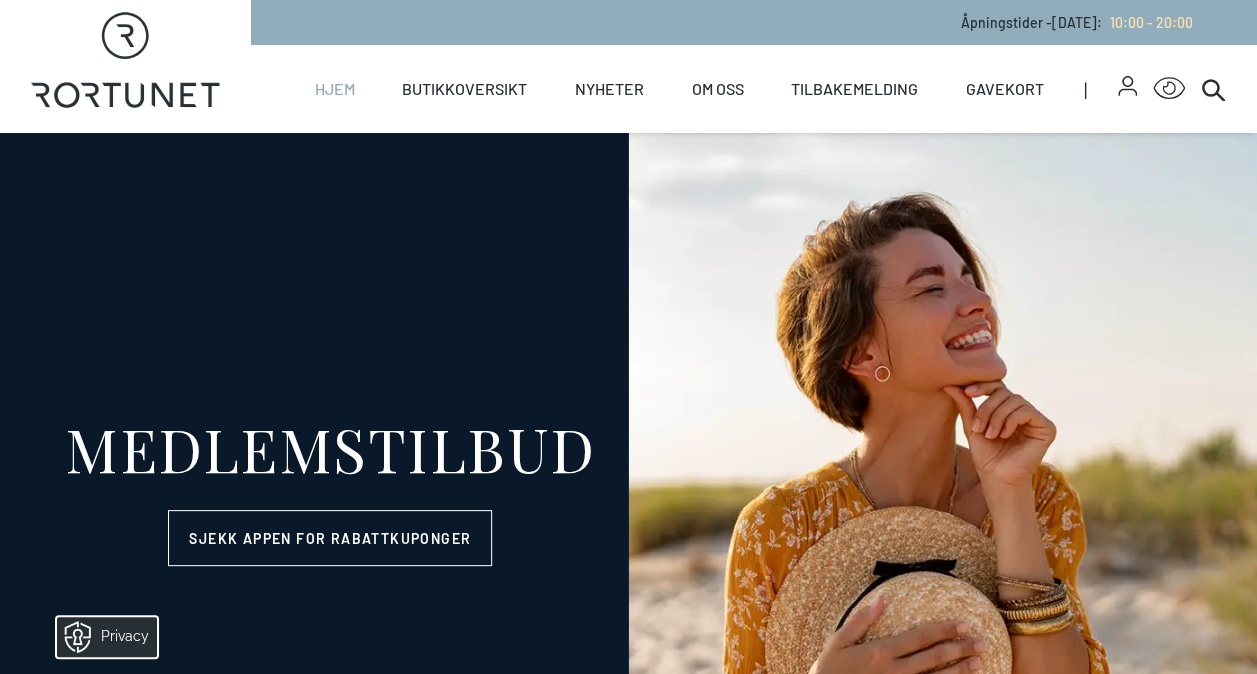 click on "Hjem" at bounding box center [334, 89] 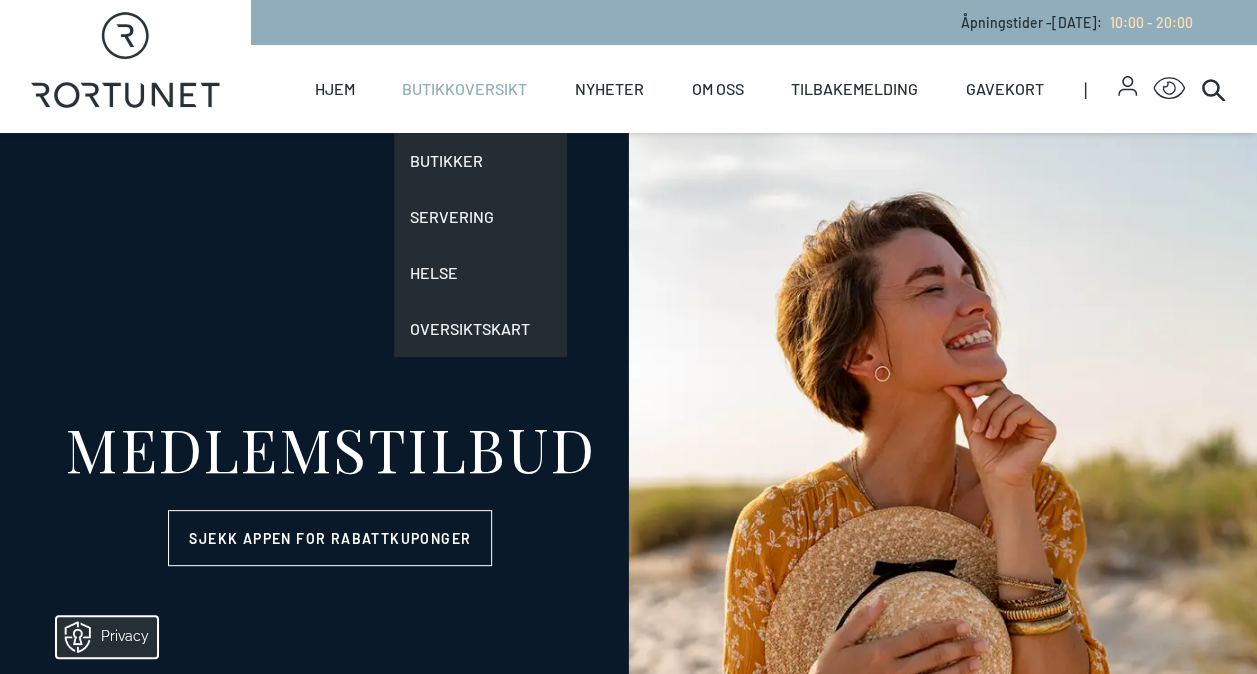 click on "Butikkoversikt" at bounding box center [464, 89] 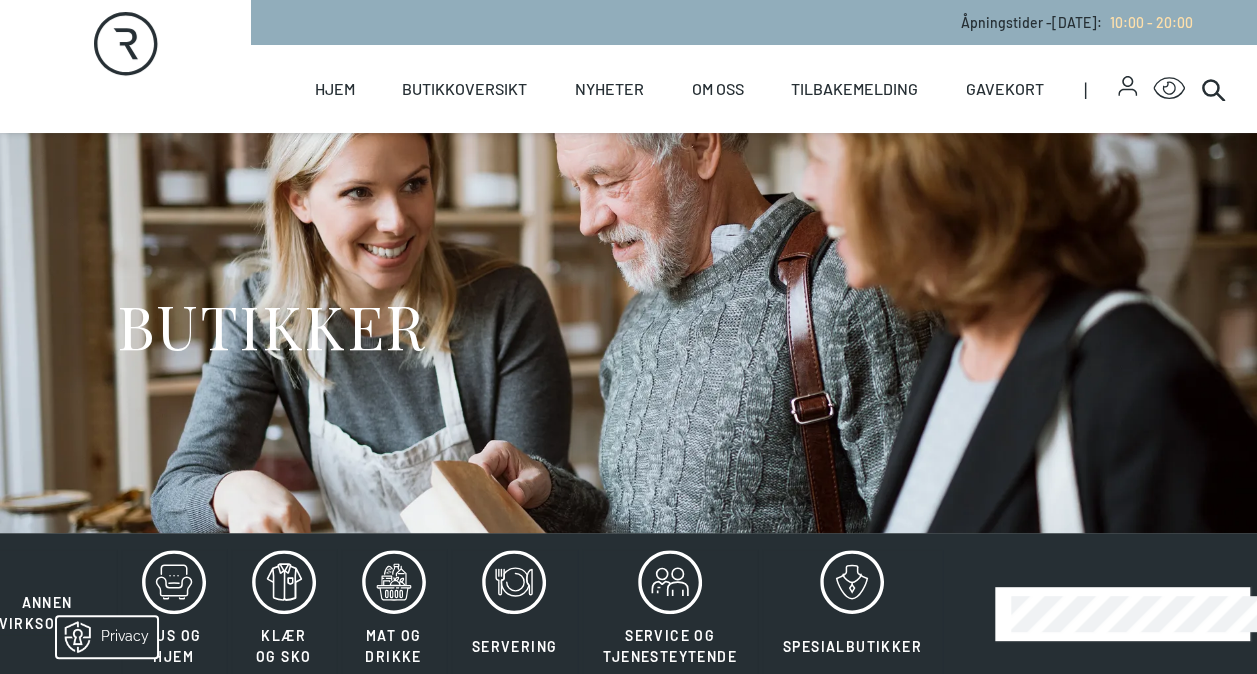 scroll, scrollTop: 589, scrollLeft: 0, axis: vertical 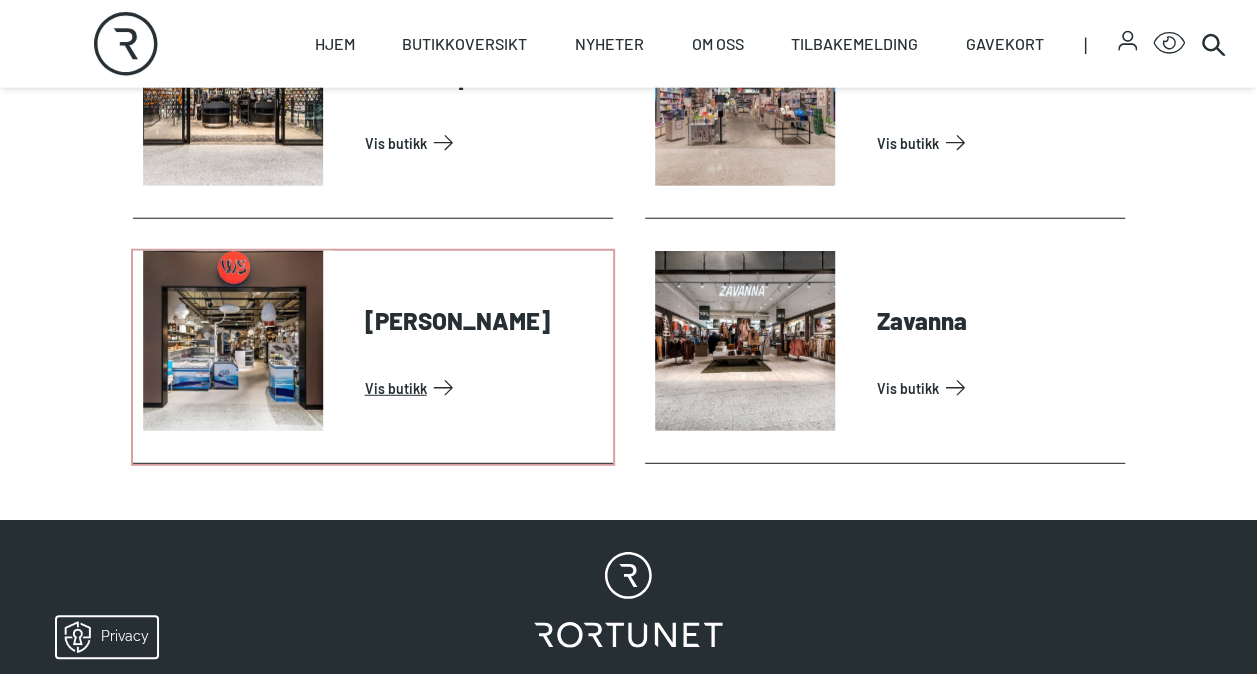 click on "Vis butikk" at bounding box center (485, 388) 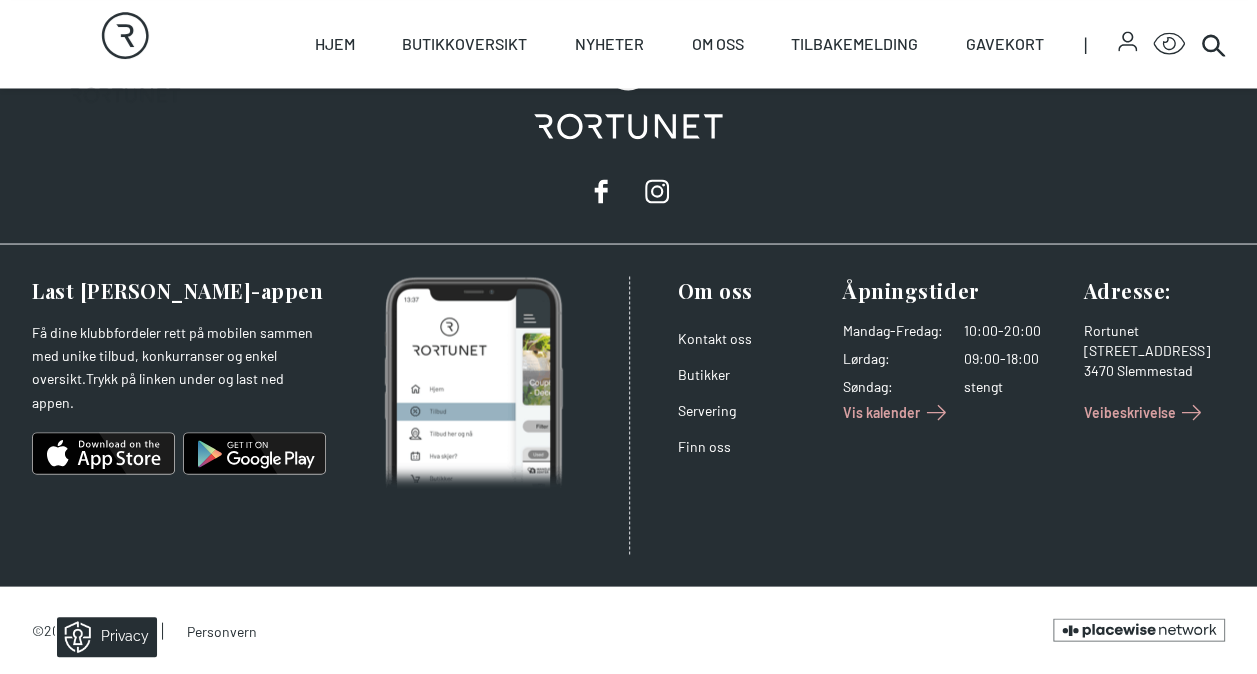 scroll, scrollTop: 0, scrollLeft: 0, axis: both 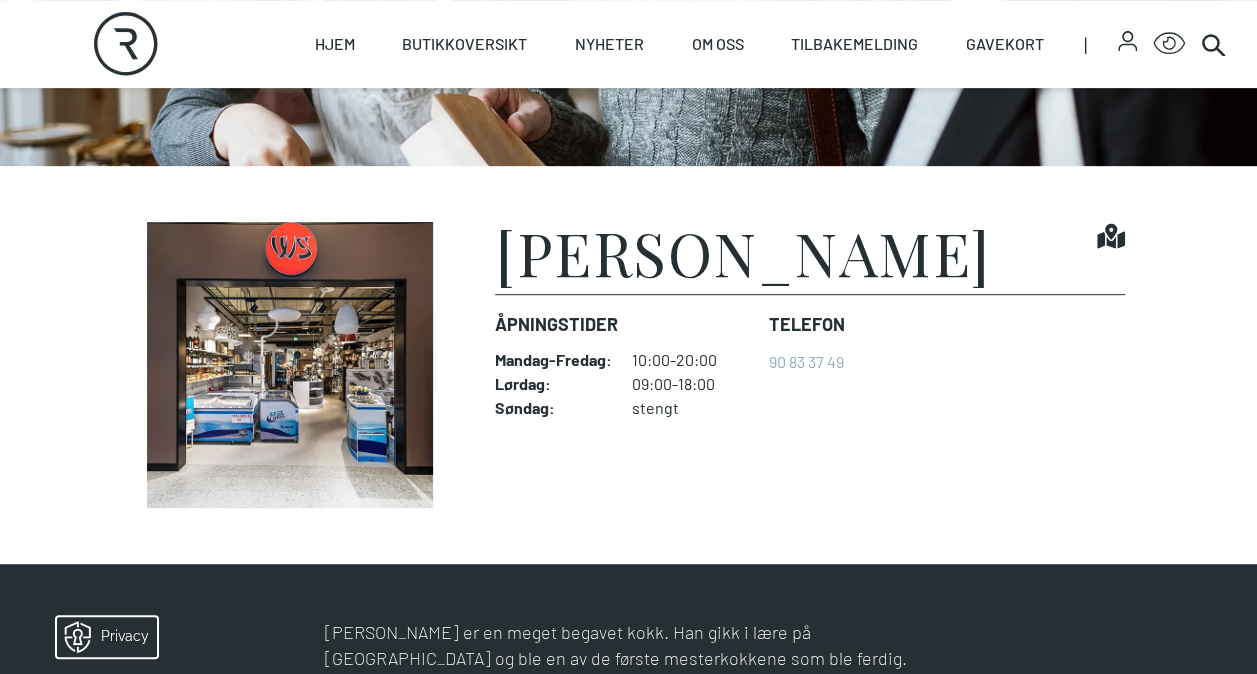drag, startPoint x: 499, startPoint y: 250, endPoint x: 956, endPoint y: 256, distance: 457.0394 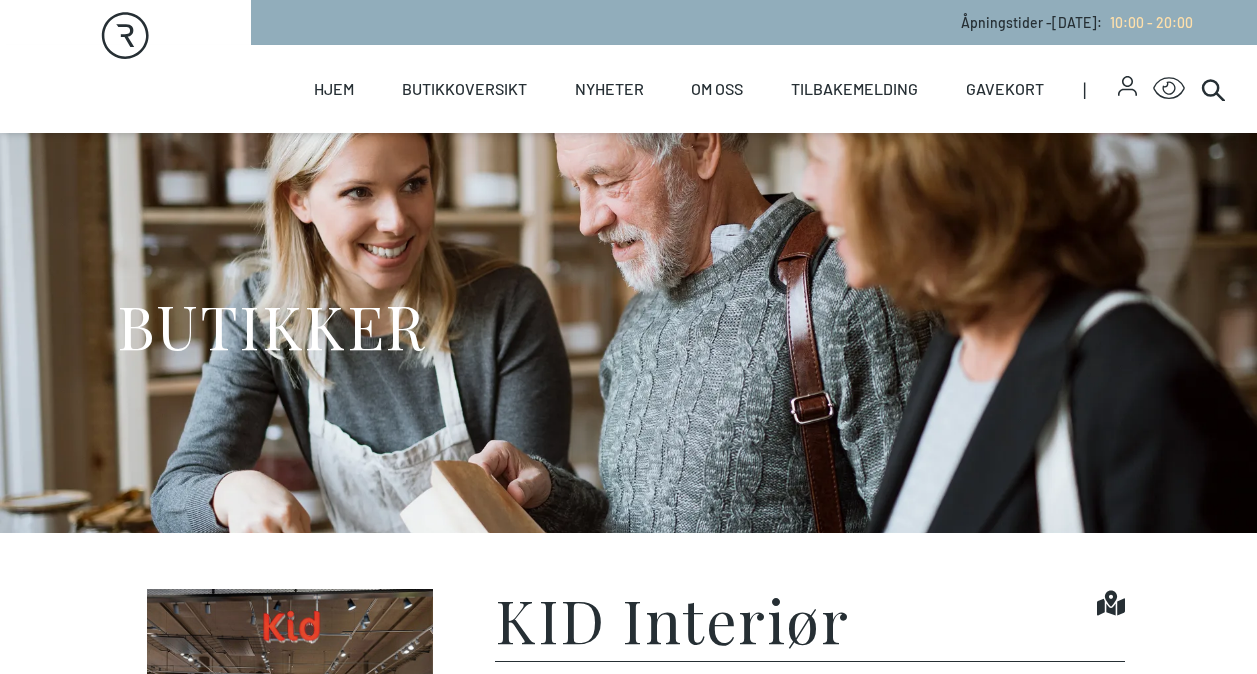 scroll, scrollTop: 0, scrollLeft: 0, axis: both 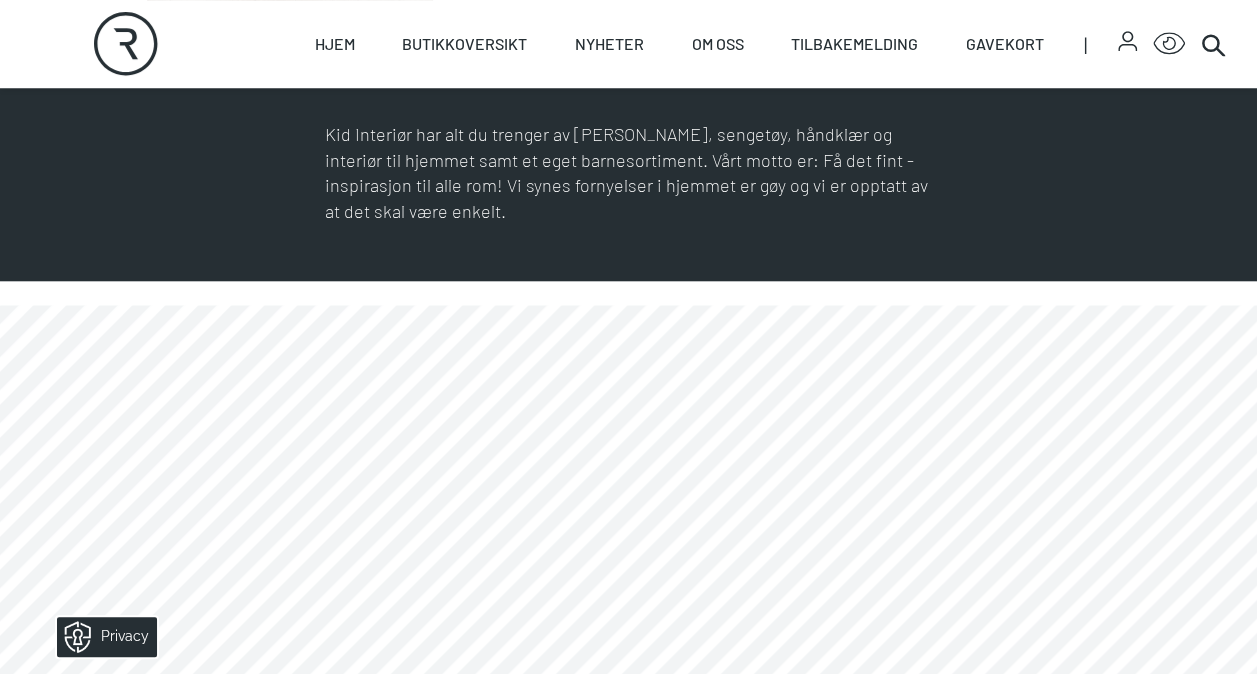 click on "Hjem Butikkoversikt Butikker Servering Helse Oversiktskart Nyheter Nyheter Arrangementer Om oss Åpningstider Parkering Standleie Kontakt Ledige stillinger Tilbakemelding Gavekort | Click for Accessibility Features" at bounding box center (738, 44) 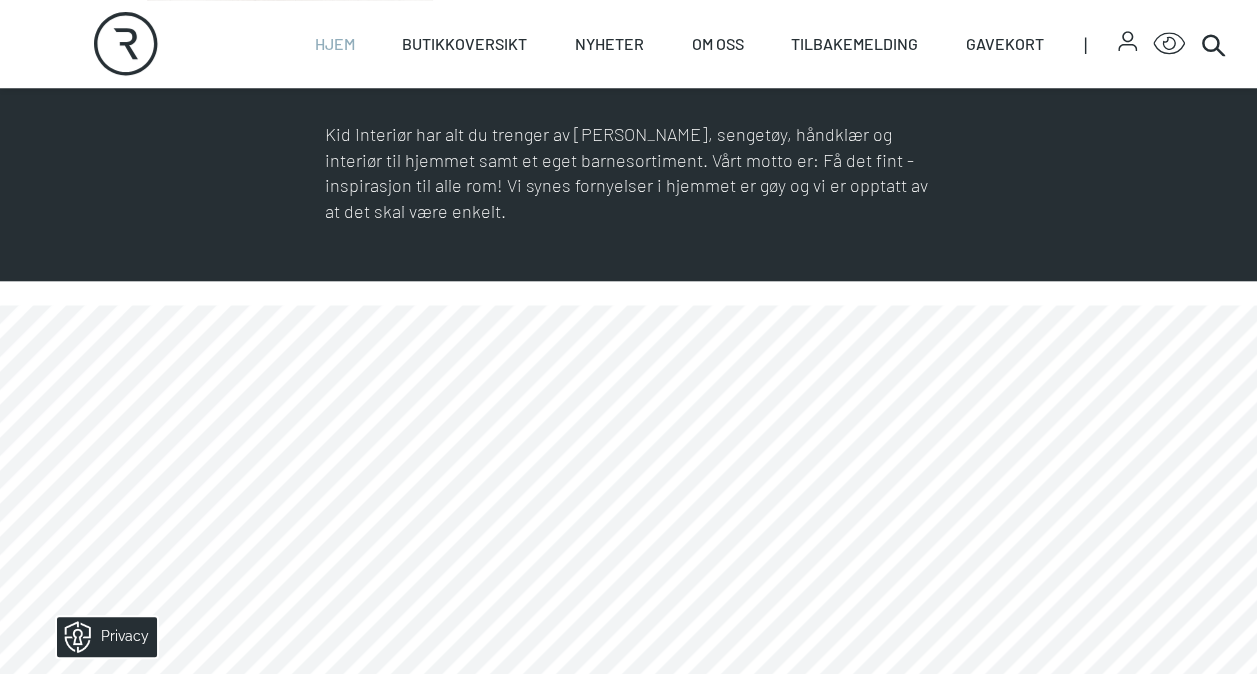 click on "Hjem" at bounding box center [334, 44] 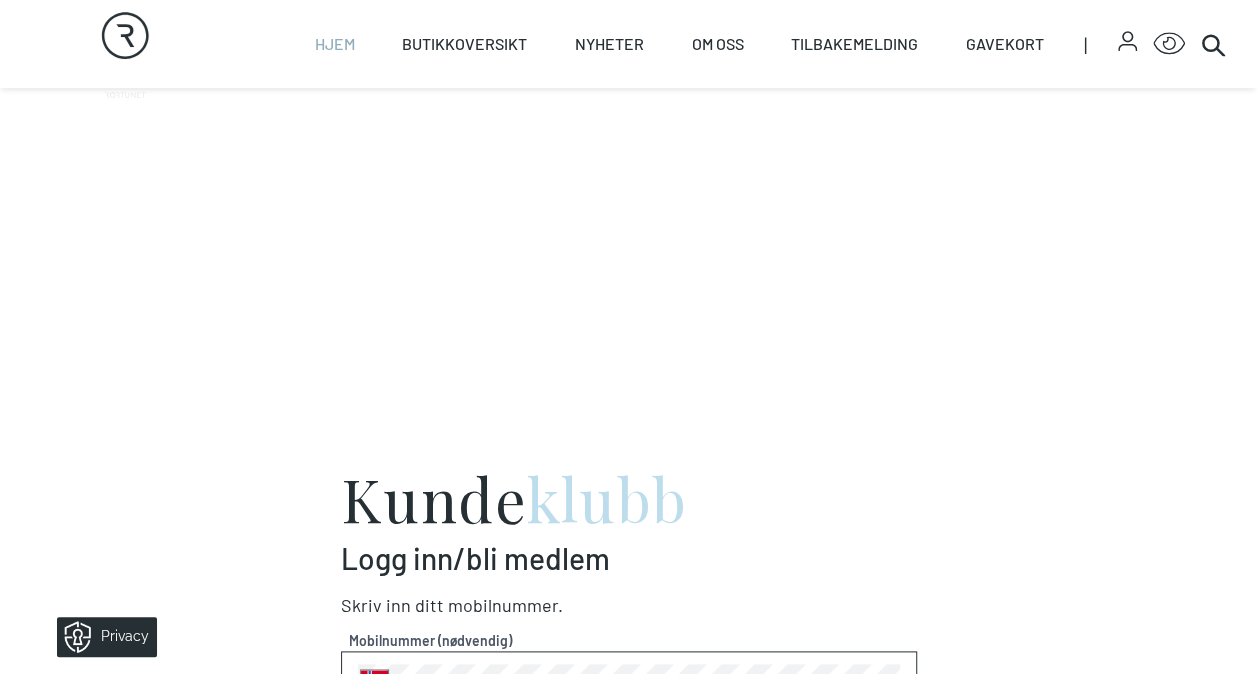 scroll, scrollTop: 0, scrollLeft: 0, axis: both 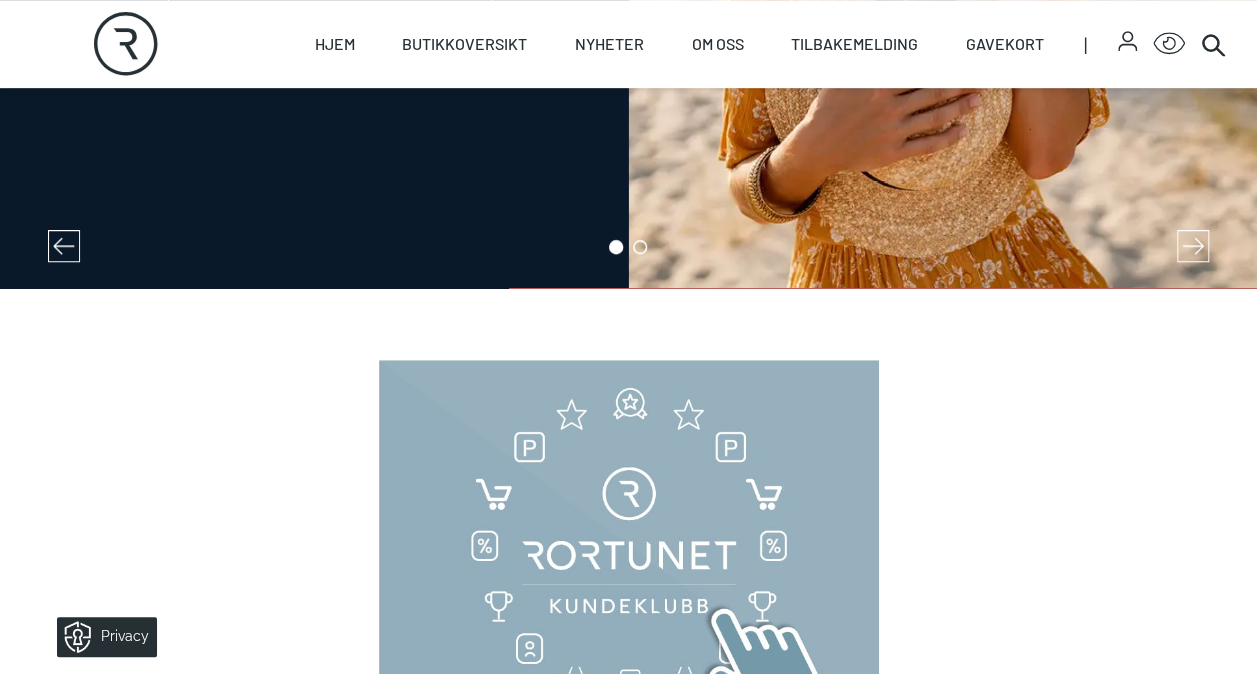 drag, startPoint x: 1256, startPoint y: 206, endPoint x: 1254, endPoint y: 254, distance: 48.04165 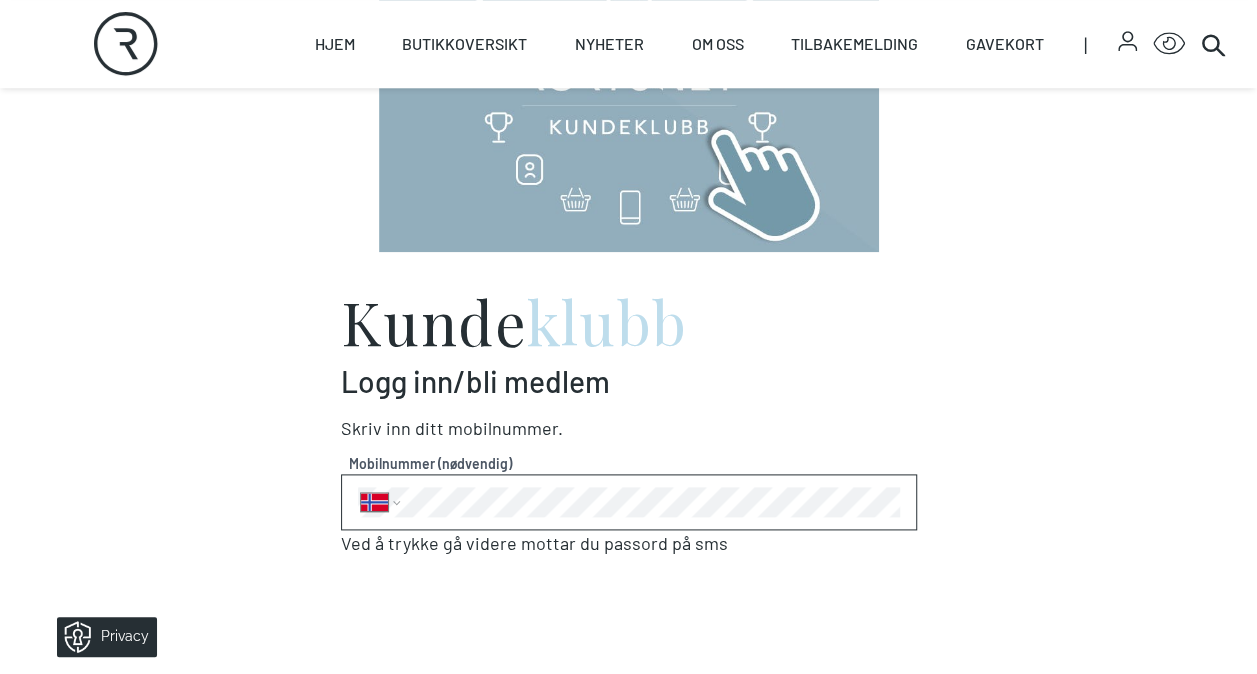 scroll, scrollTop: 1071, scrollLeft: 0, axis: vertical 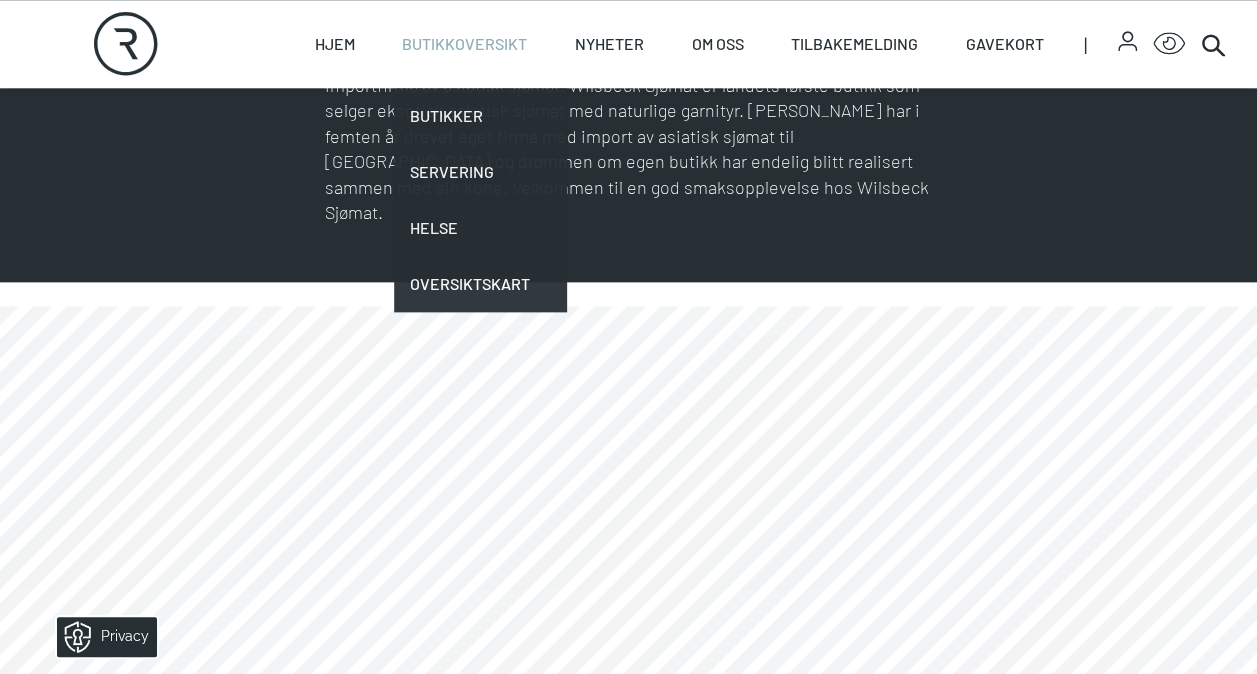 click on "Butikkoversikt" at bounding box center [464, 44] 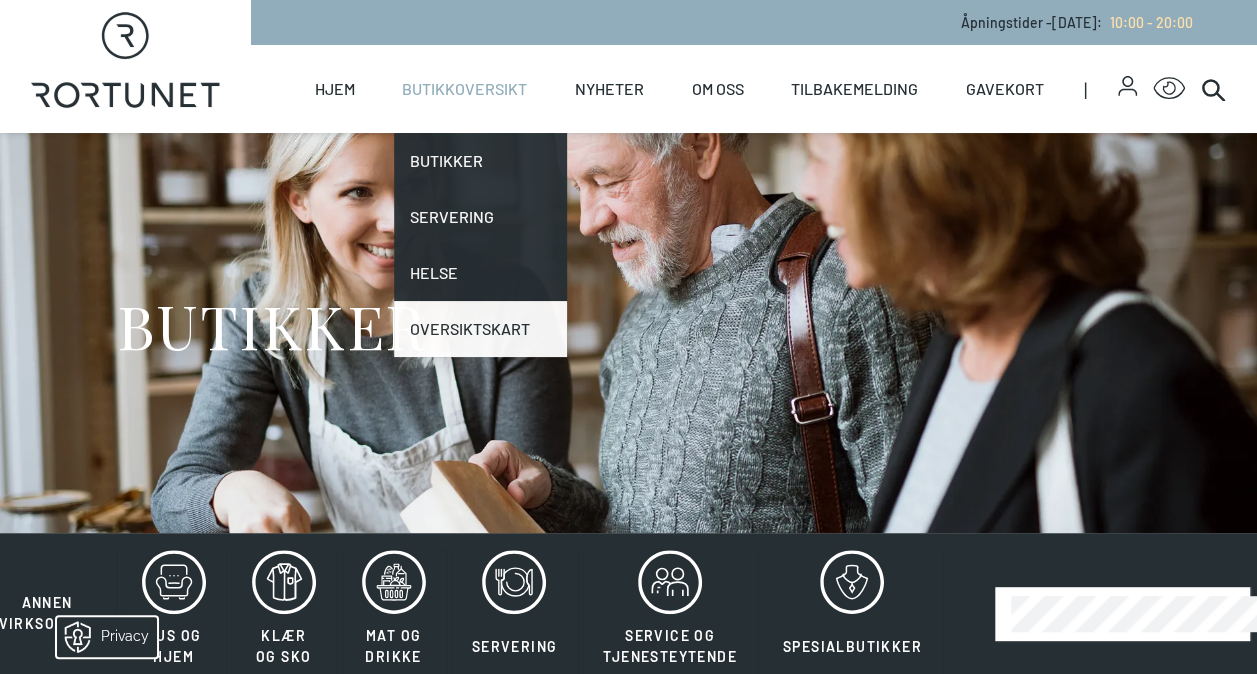 click on "Oversiktskart" at bounding box center (480, 329) 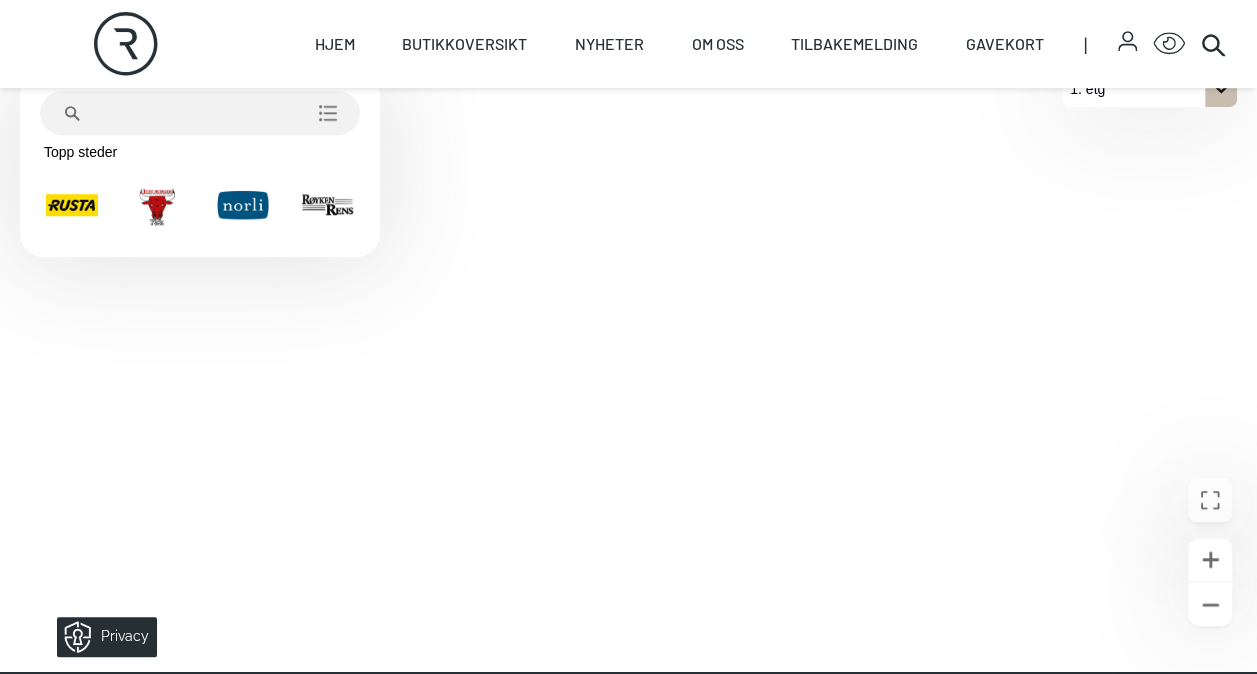 scroll, scrollTop: 652, scrollLeft: 0, axis: vertical 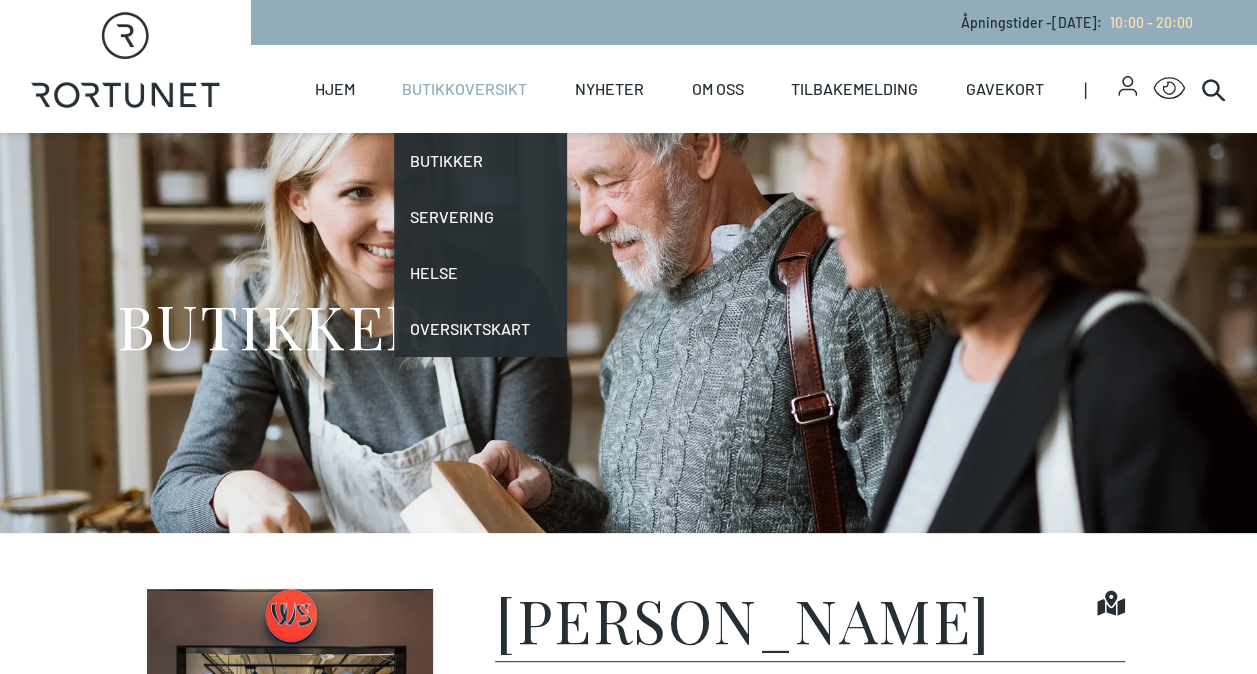 click on "Butikkoversikt" at bounding box center (464, 89) 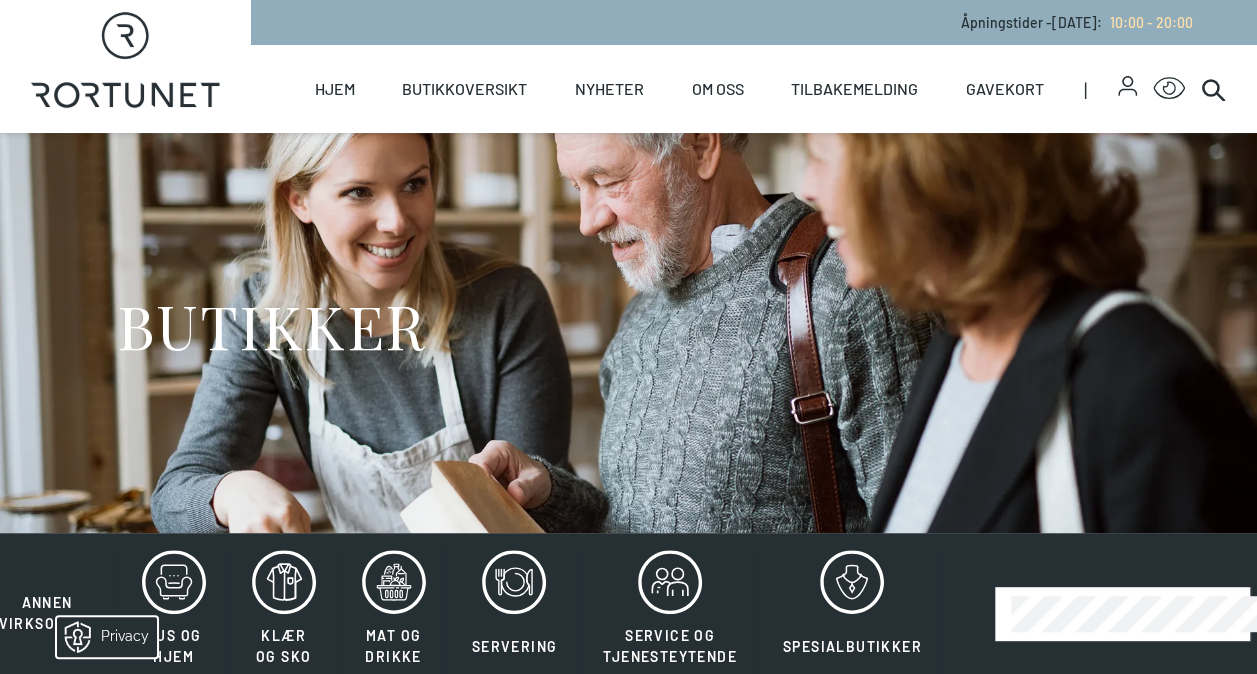 scroll, scrollTop: 0, scrollLeft: 0, axis: both 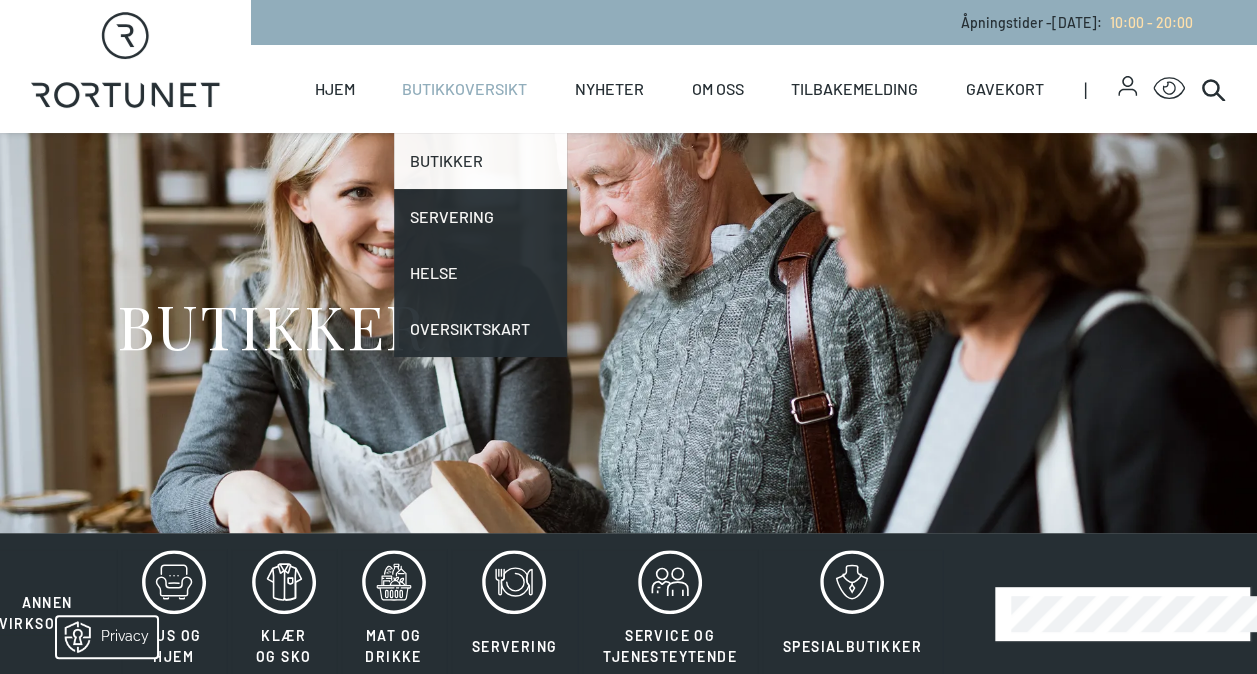 click on "Butikker" at bounding box center [480, 161] 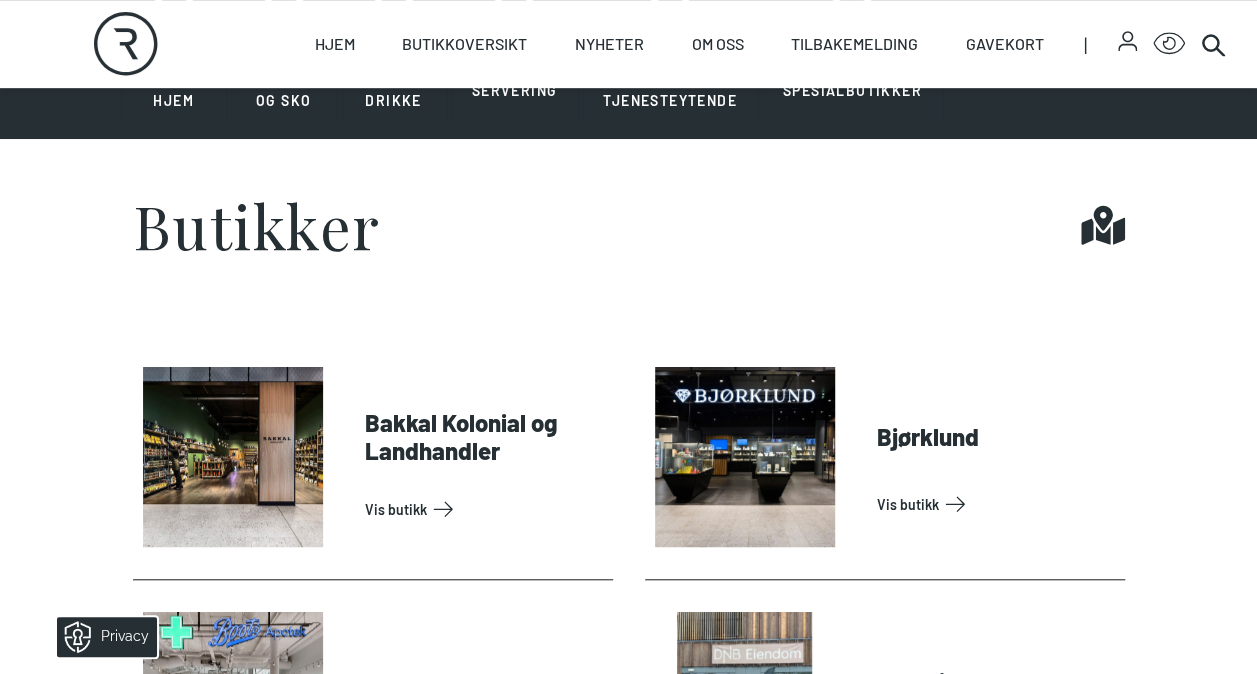 scroll, scrollTop: 588, scrollLeft: 0, axis: vertical 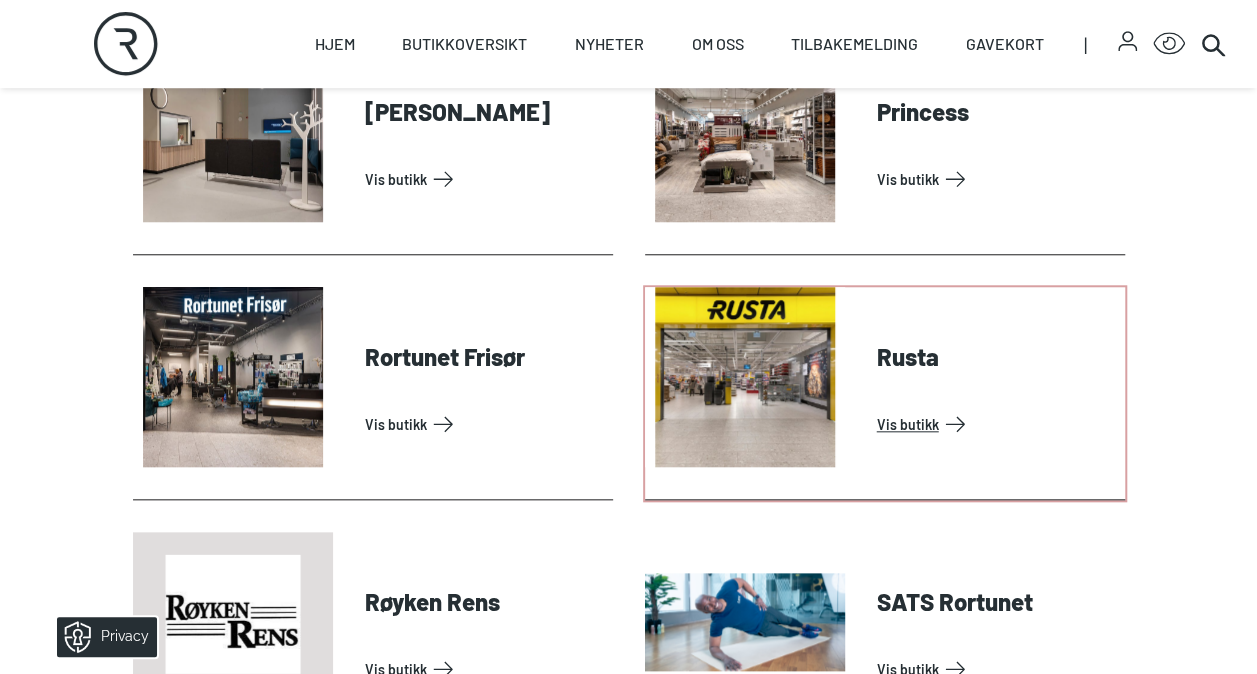 click on "Vis butikk" at bounding box center (997, 424) 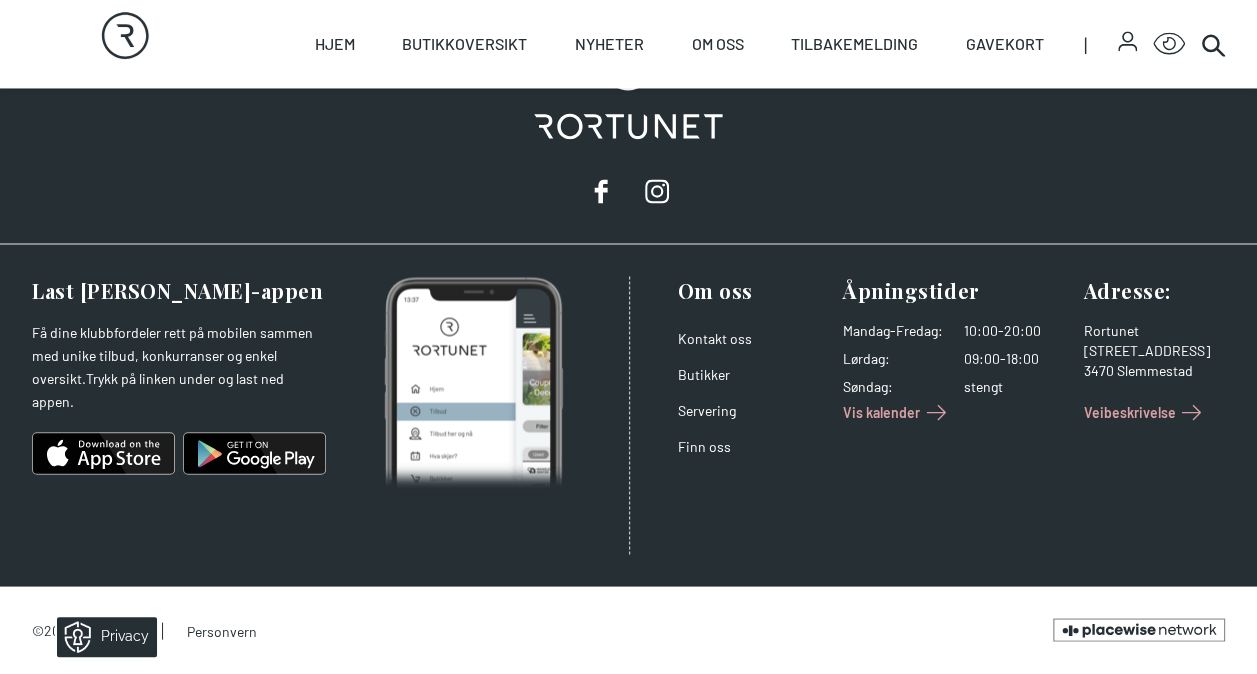scroll, scrollTop: 0, scrollLeft: 0, axis: both 